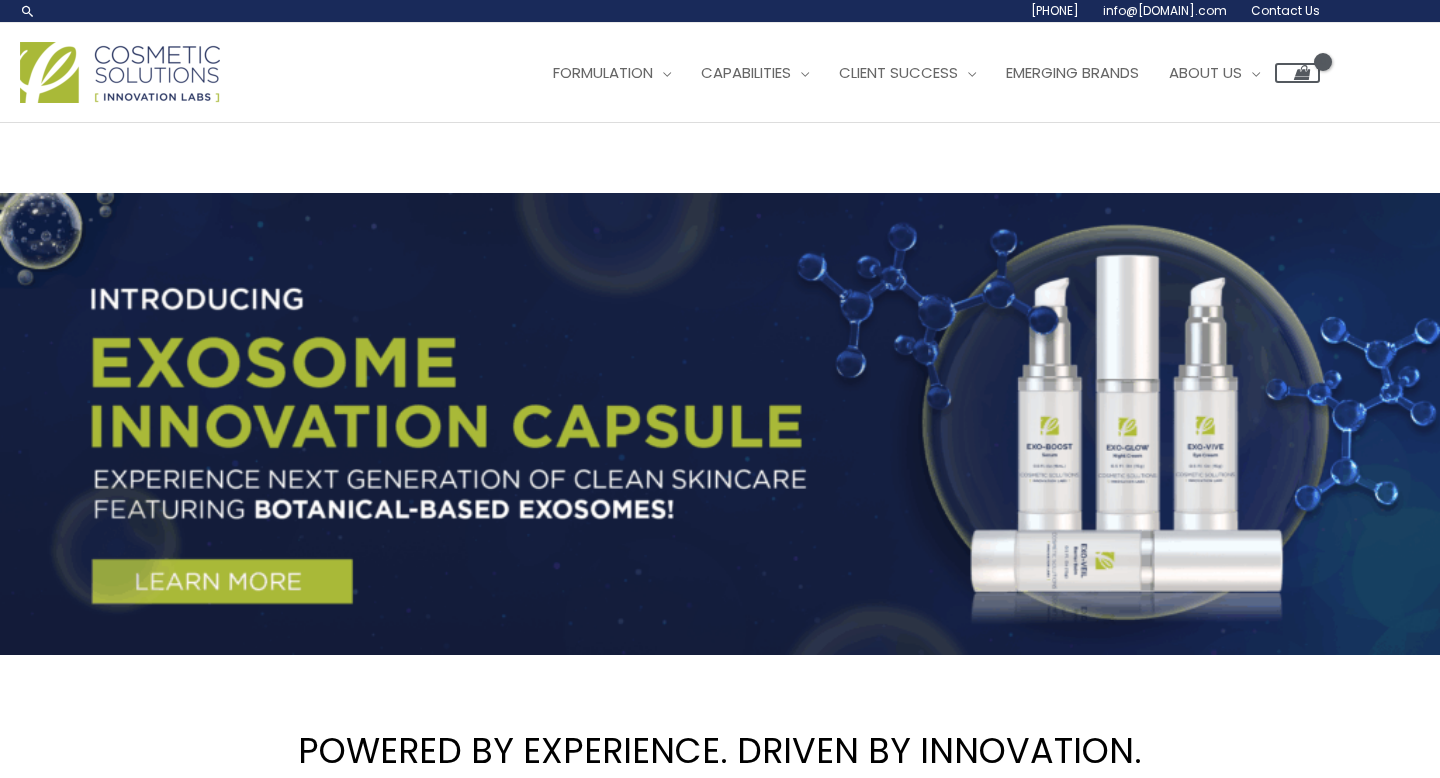 scroll, scrollTop: 78, scrollLeft: 0, axis: vertical 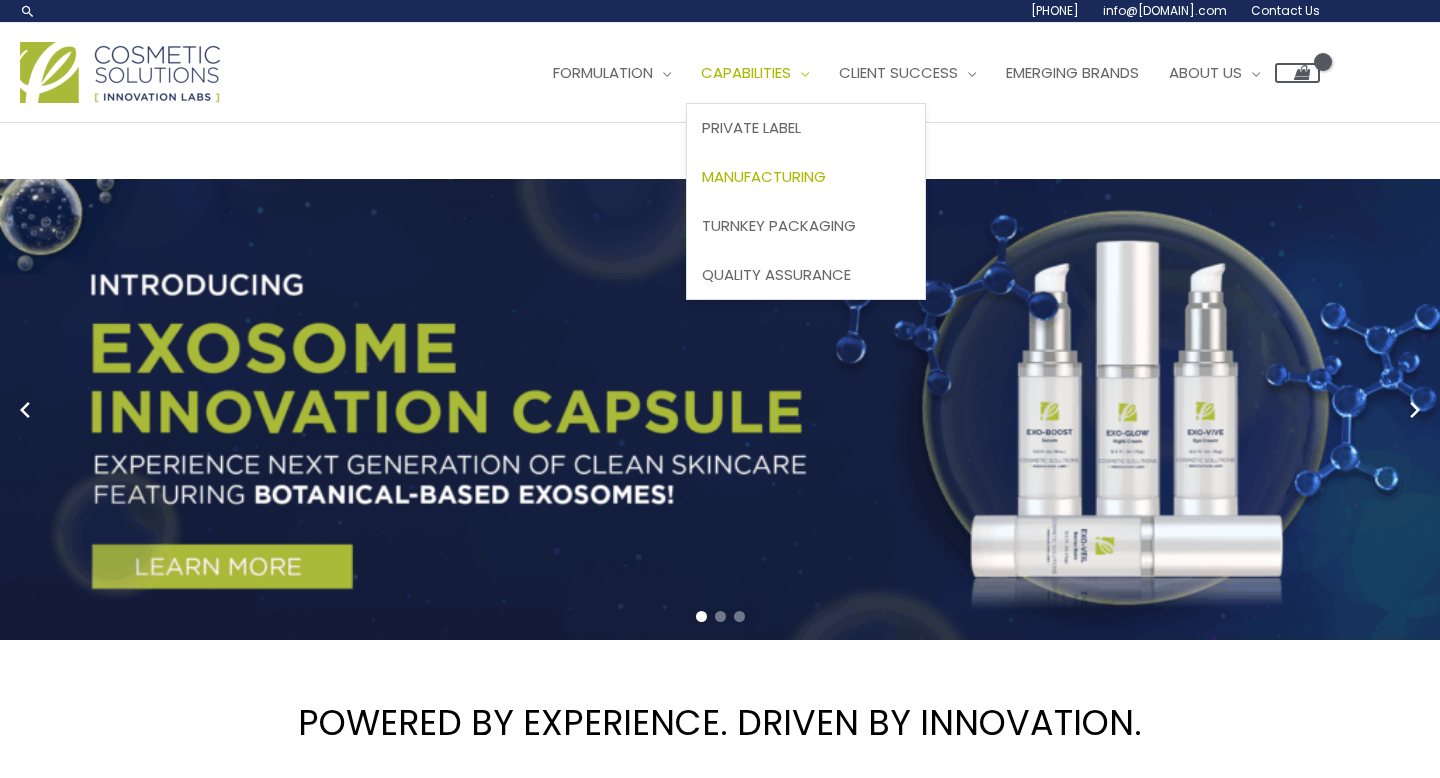 click on "Manufacturing" at bounding box center [764, 176] 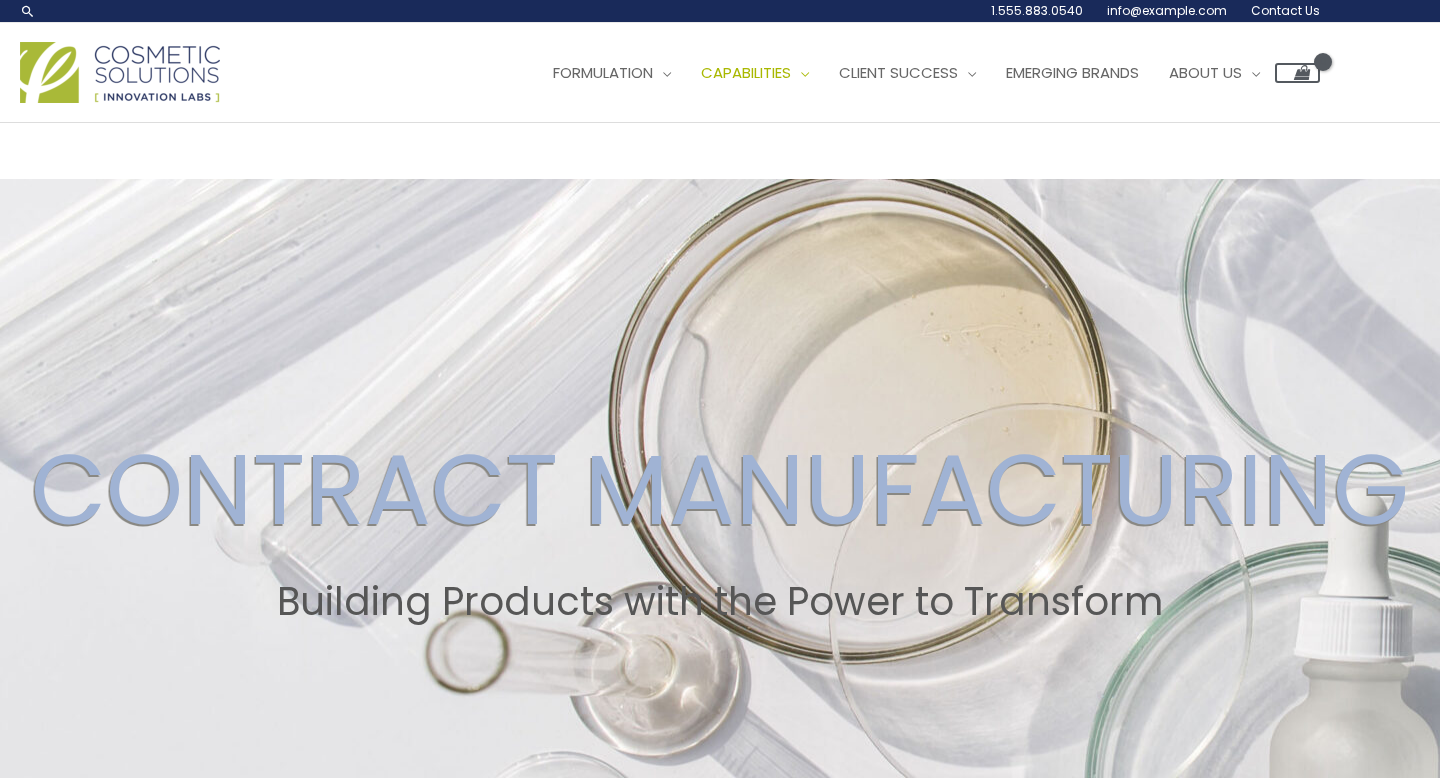 scroll, scrollTop: 0, scrollLeft: 0, axis: both 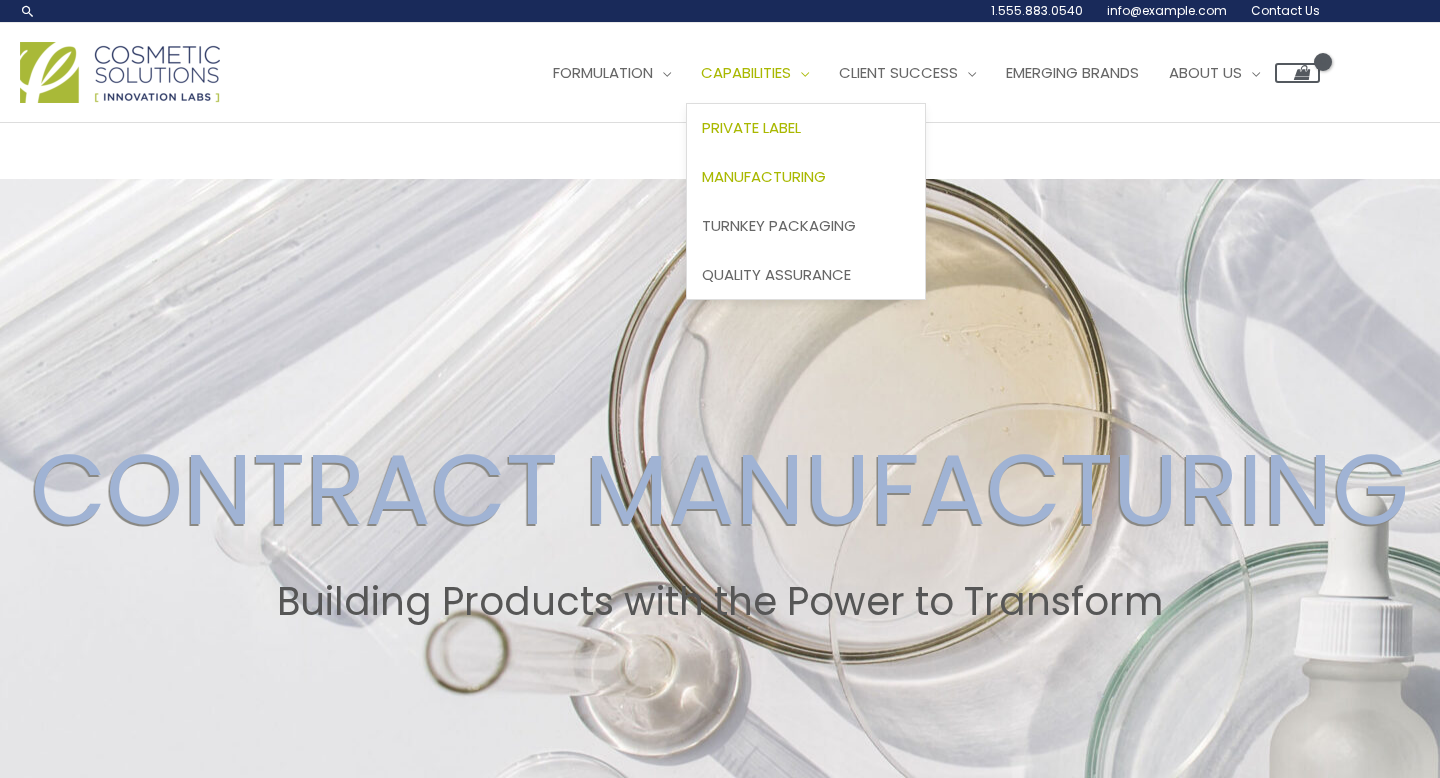 click on "Private Label" at bounding box center [751, 127] 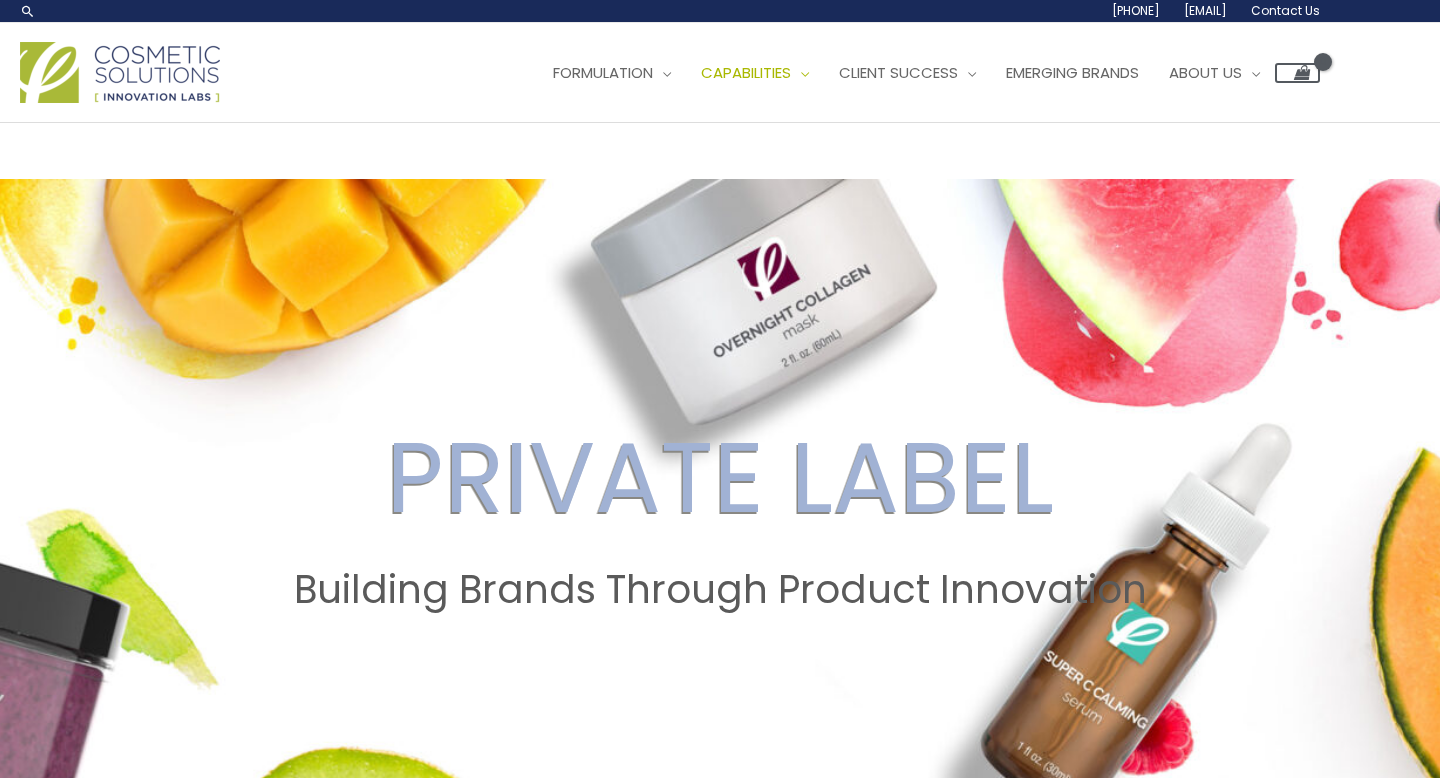 scroll, scrollTop: 0, scrollLeft: 0, axis: both 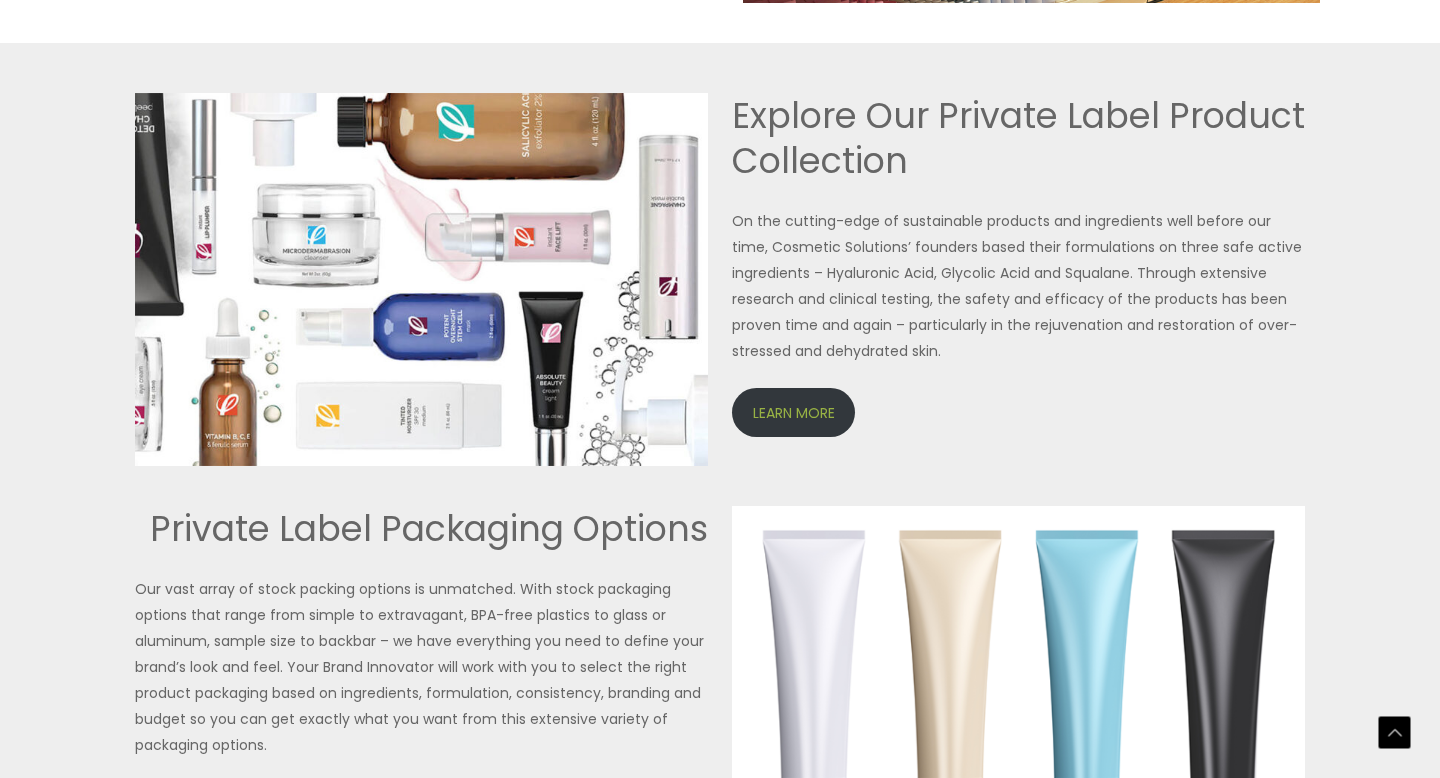 click on "LEARN MORE" at bounding box center [793, 412] 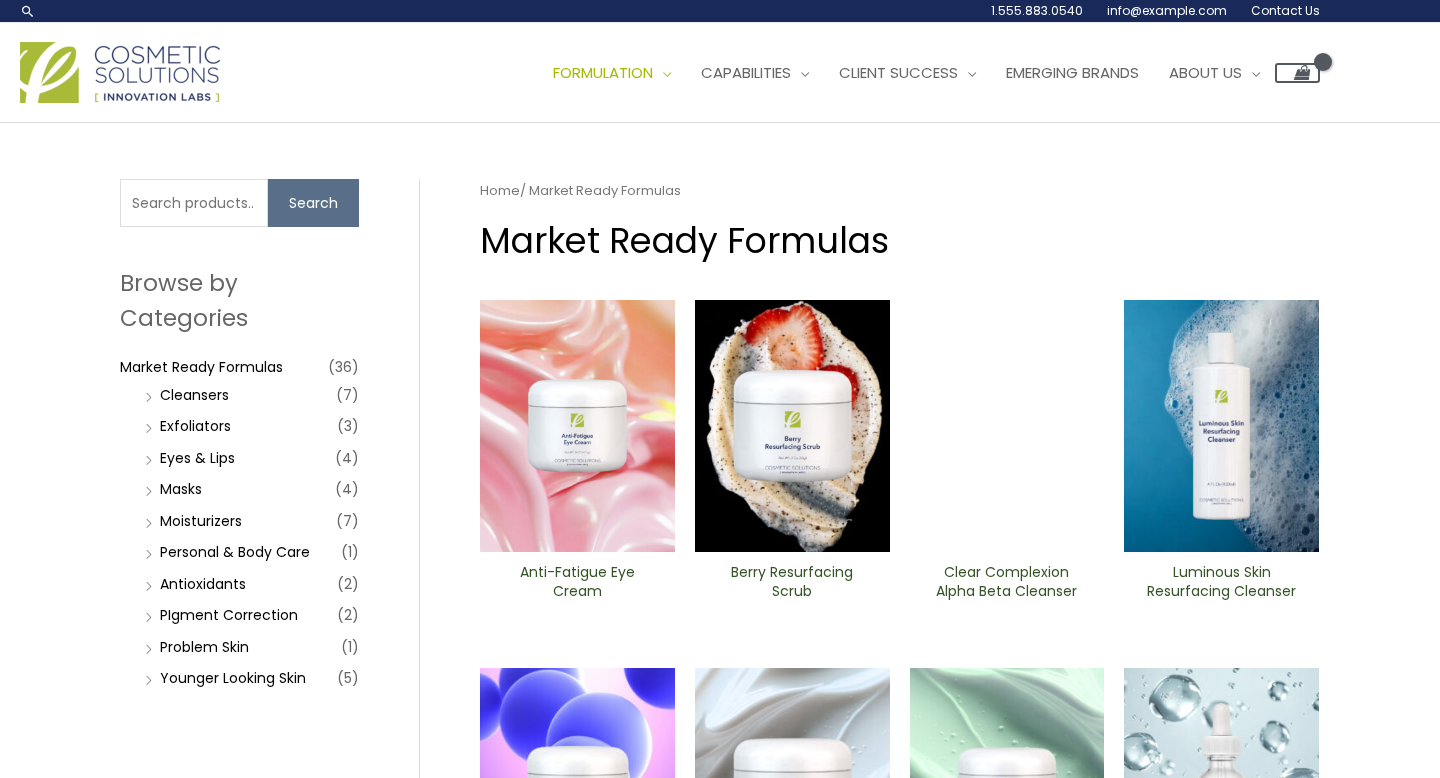 scroll, scrollTop: 0, scrollLeft: 0, axis: both 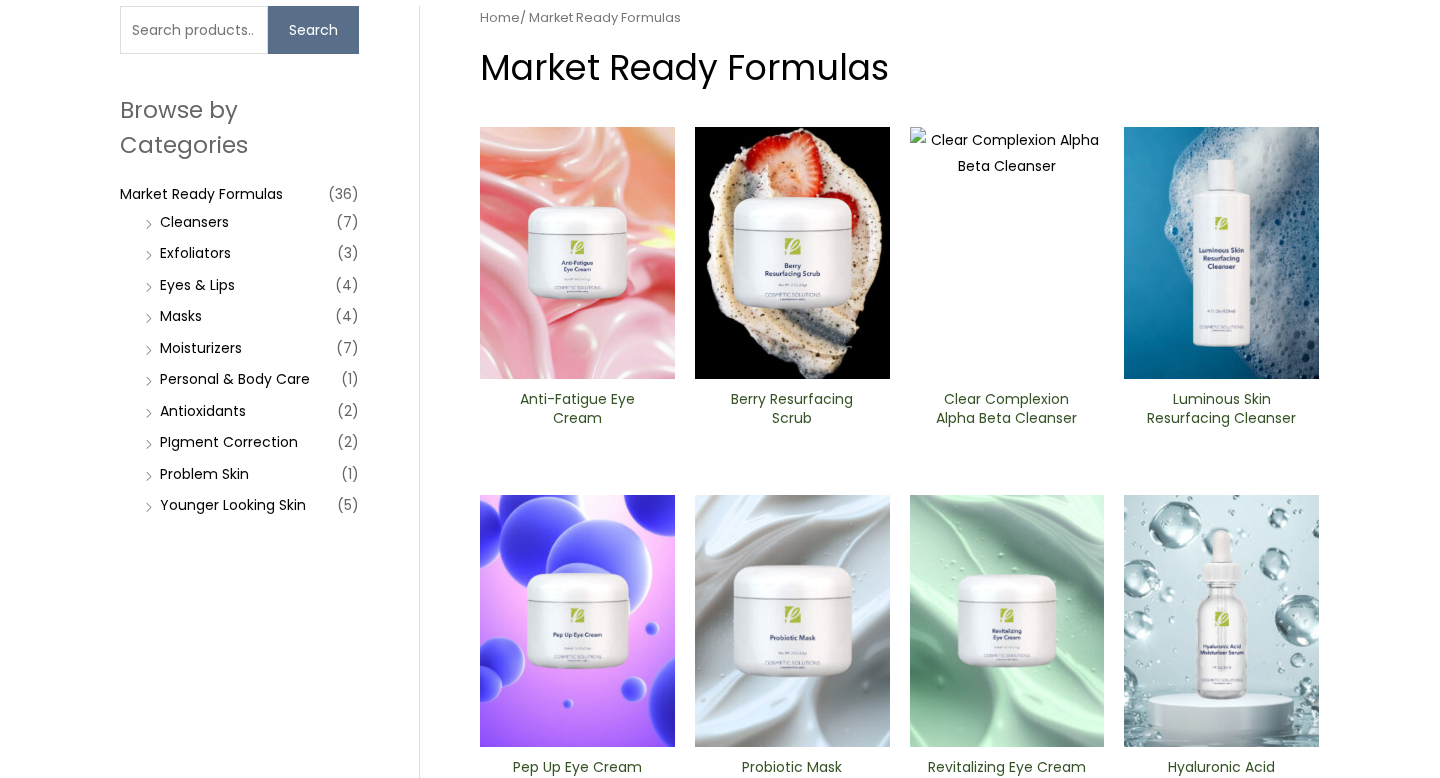 click at bounding box center (577, 253) 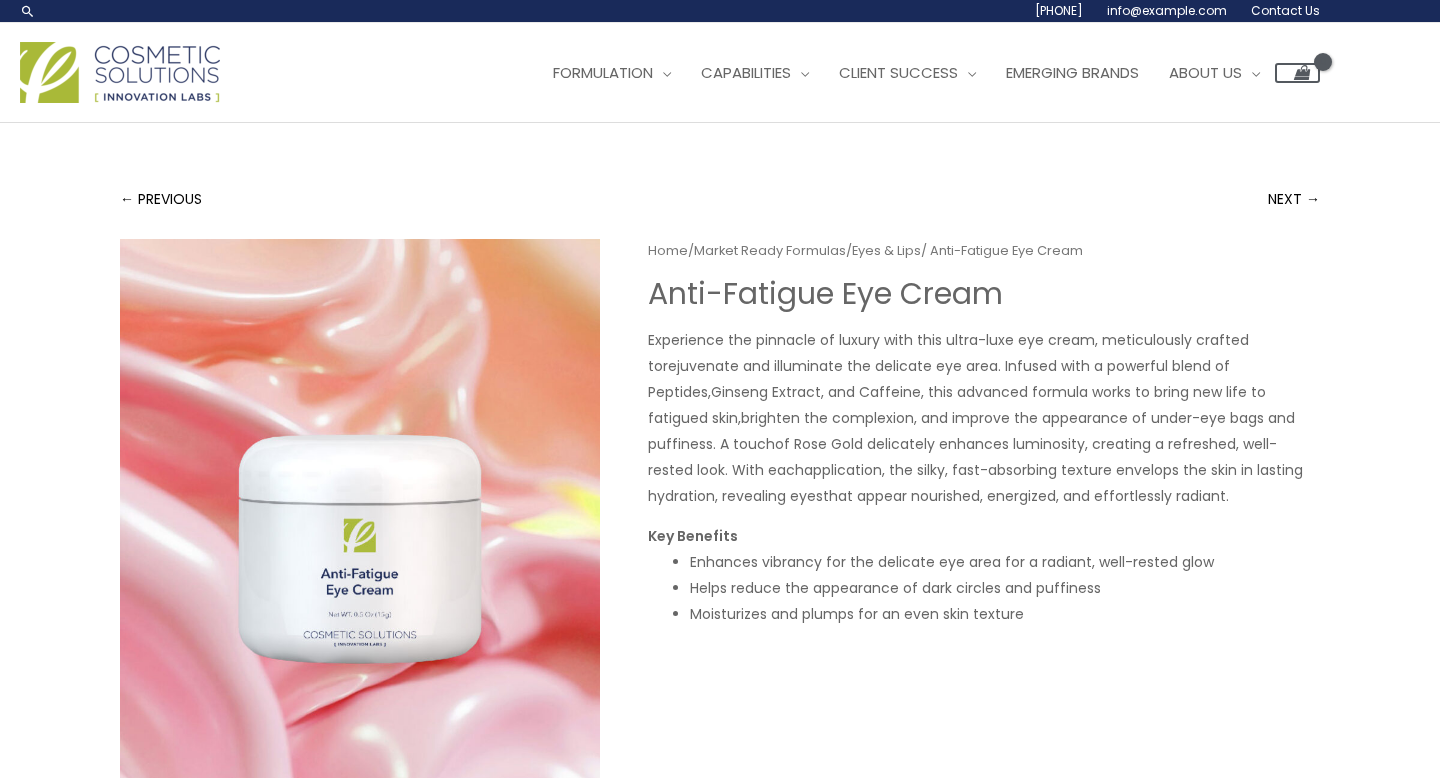 scroll, scrollTop: 0, scrollLeft: 0, axis: both 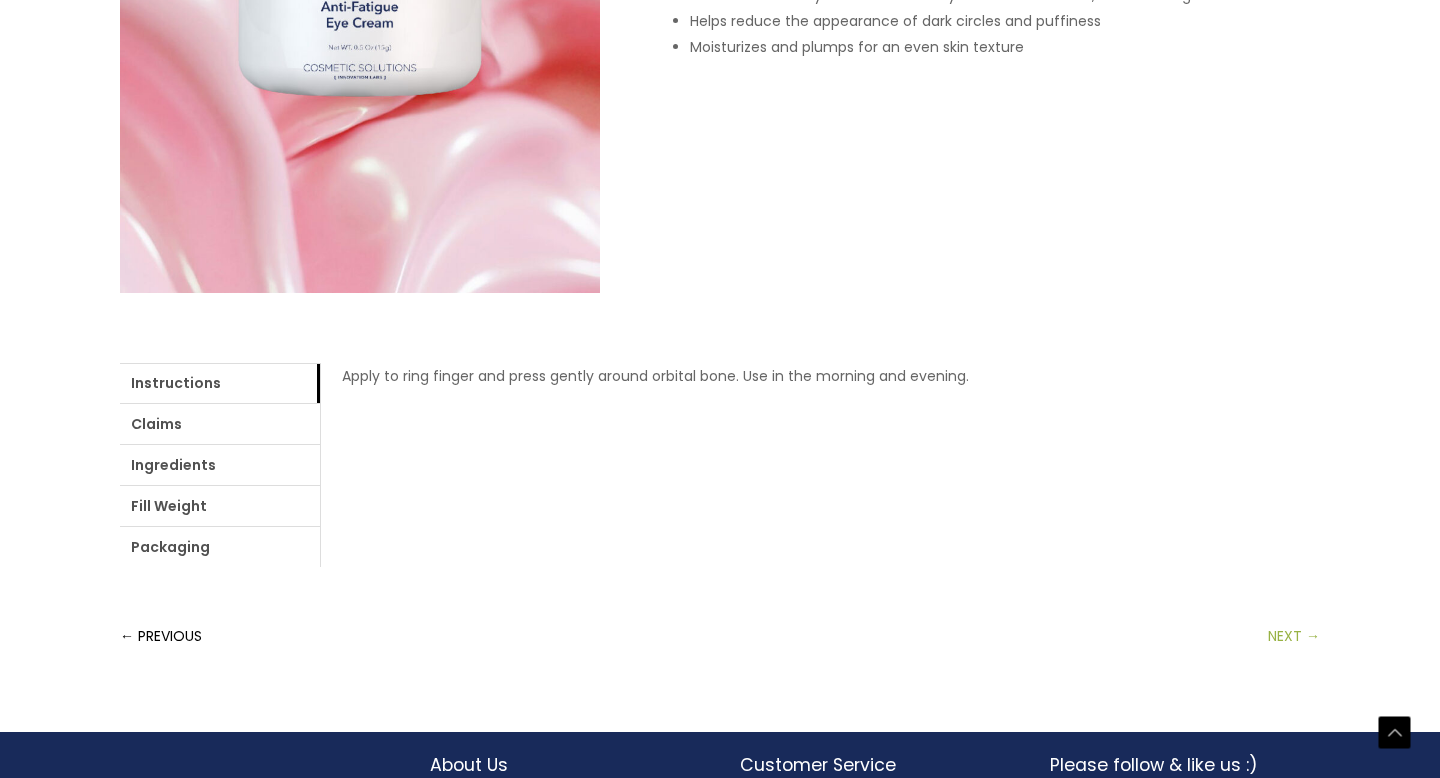 click on "NEXT →" at bounding box center (1294, 636) 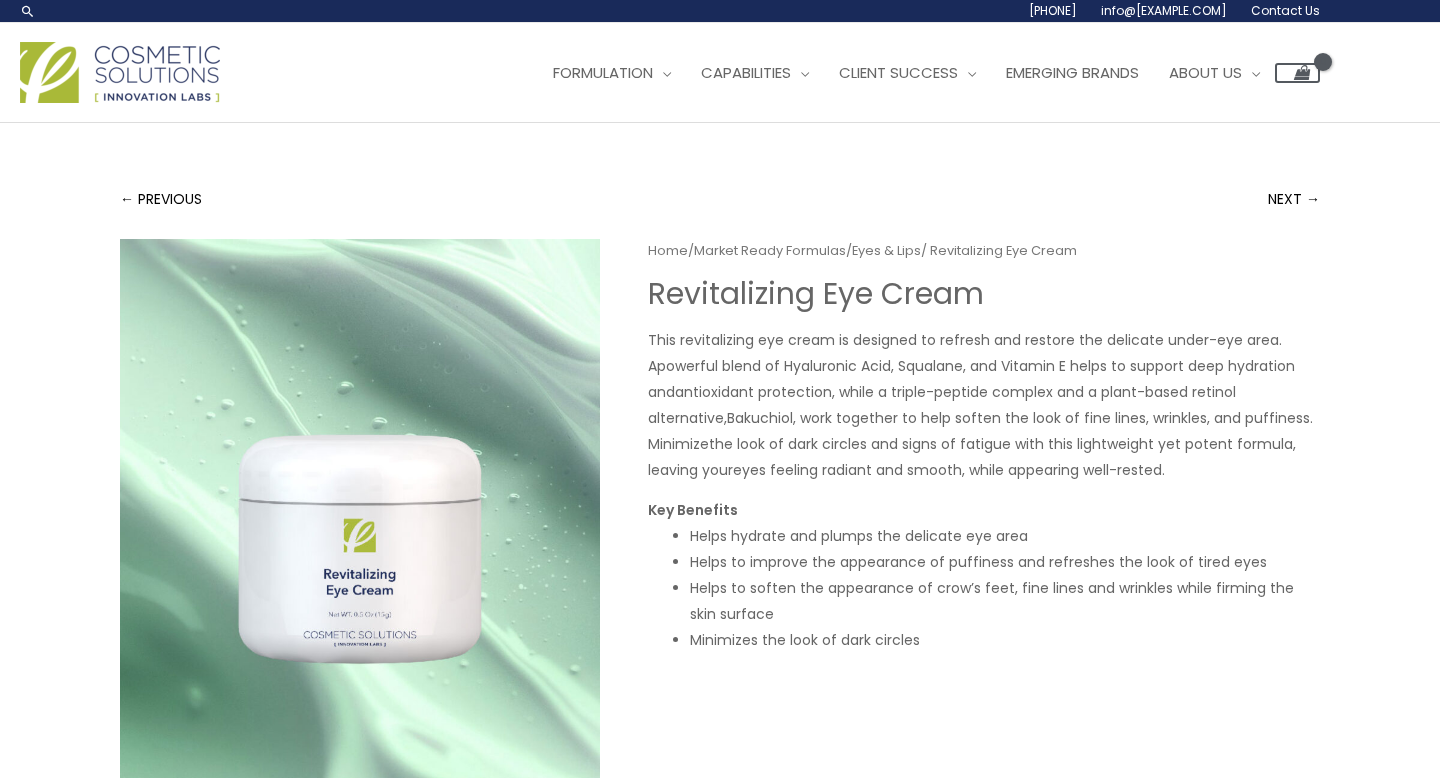 scroll, scrollTop: 0, scrollLeft: 0, axis: both 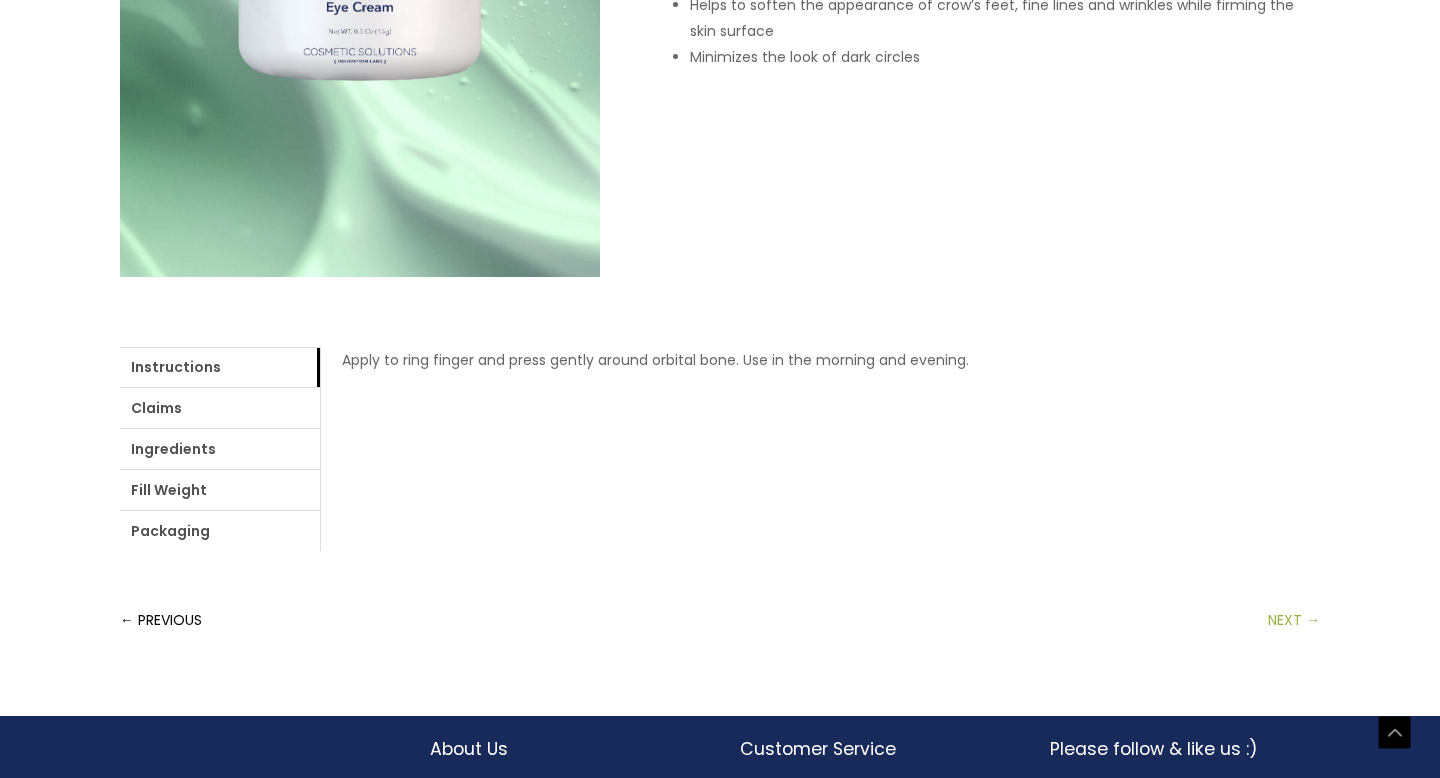 click on "NEXT →" at bounding box center [1294, 620] 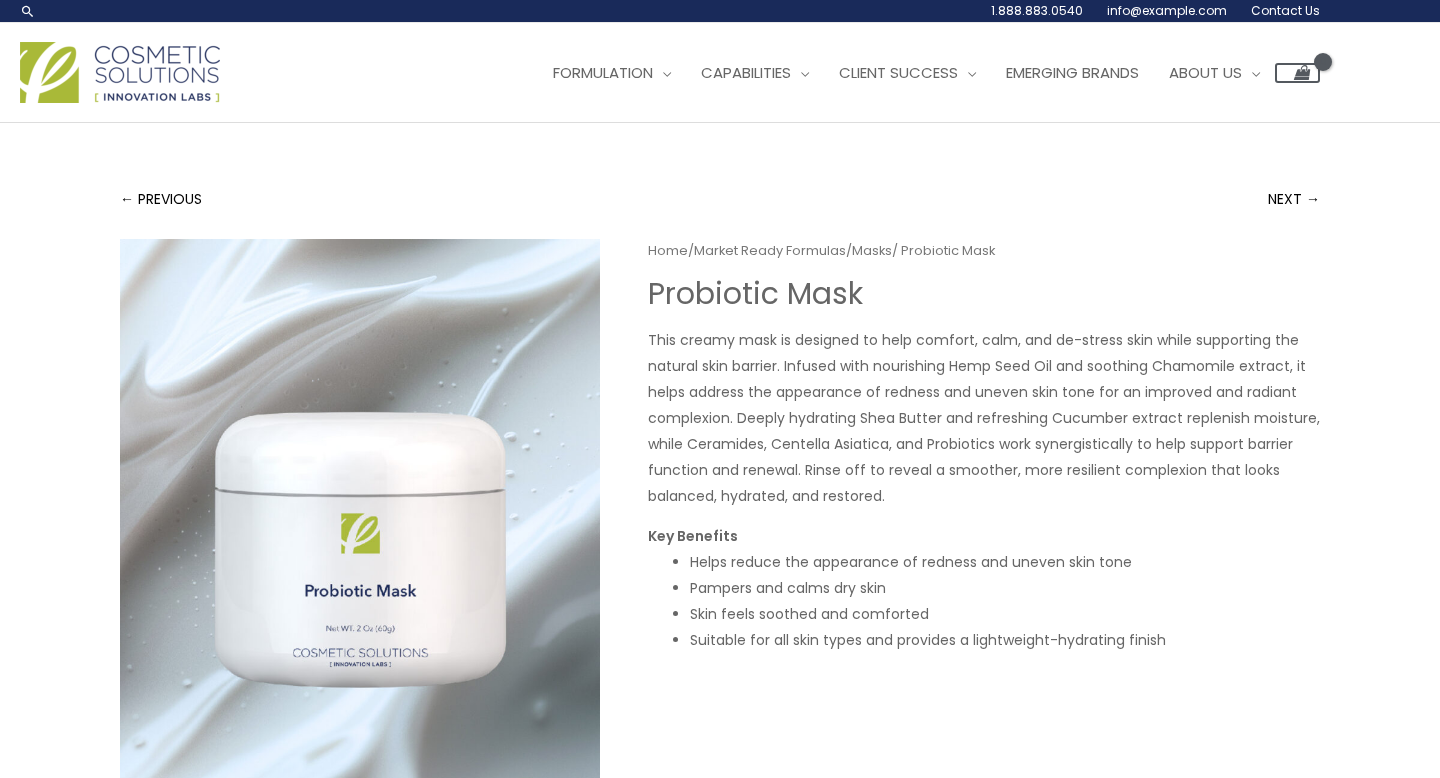 scroll, scrollTop: 0, scrollLeft: 0, axis: both 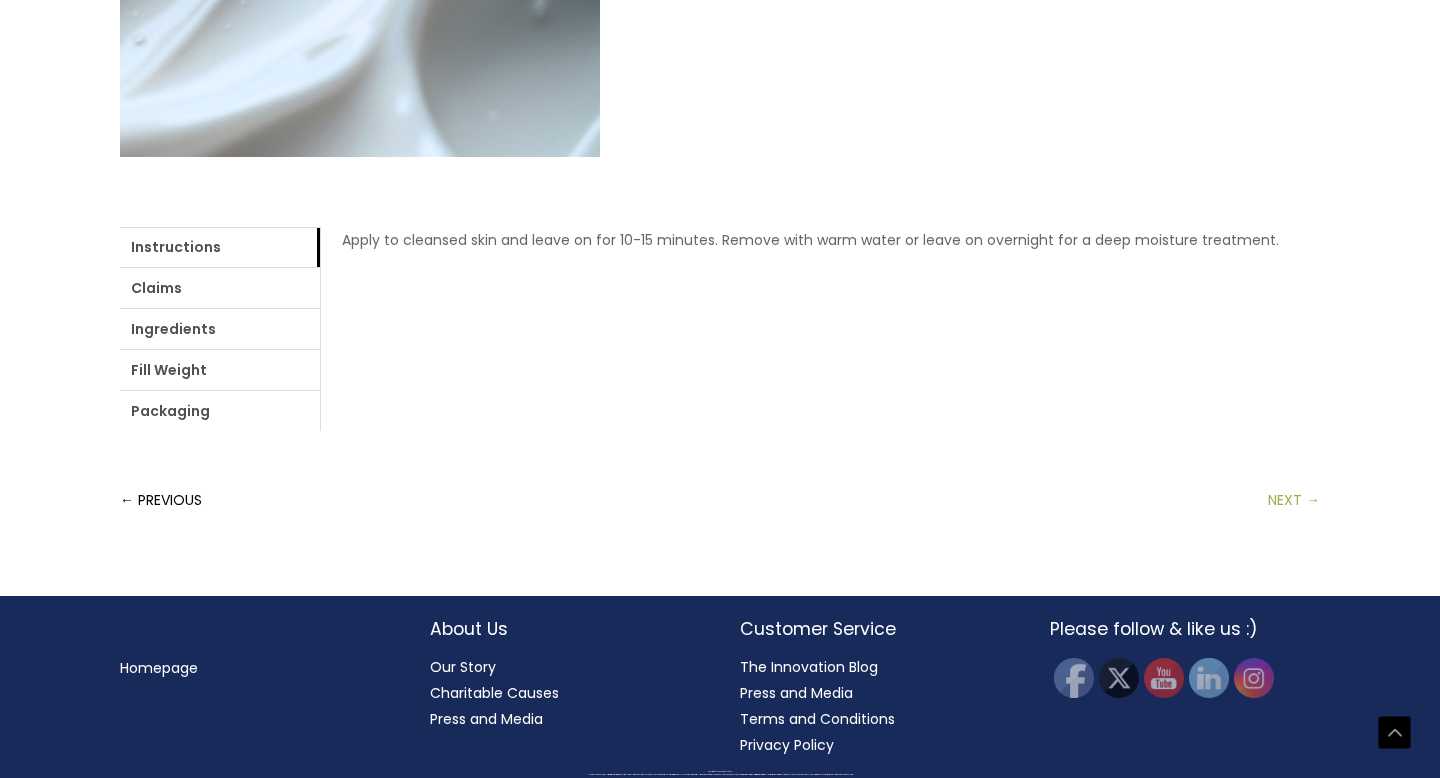 click on "NEXT →" at bounding box center [1294, 500] 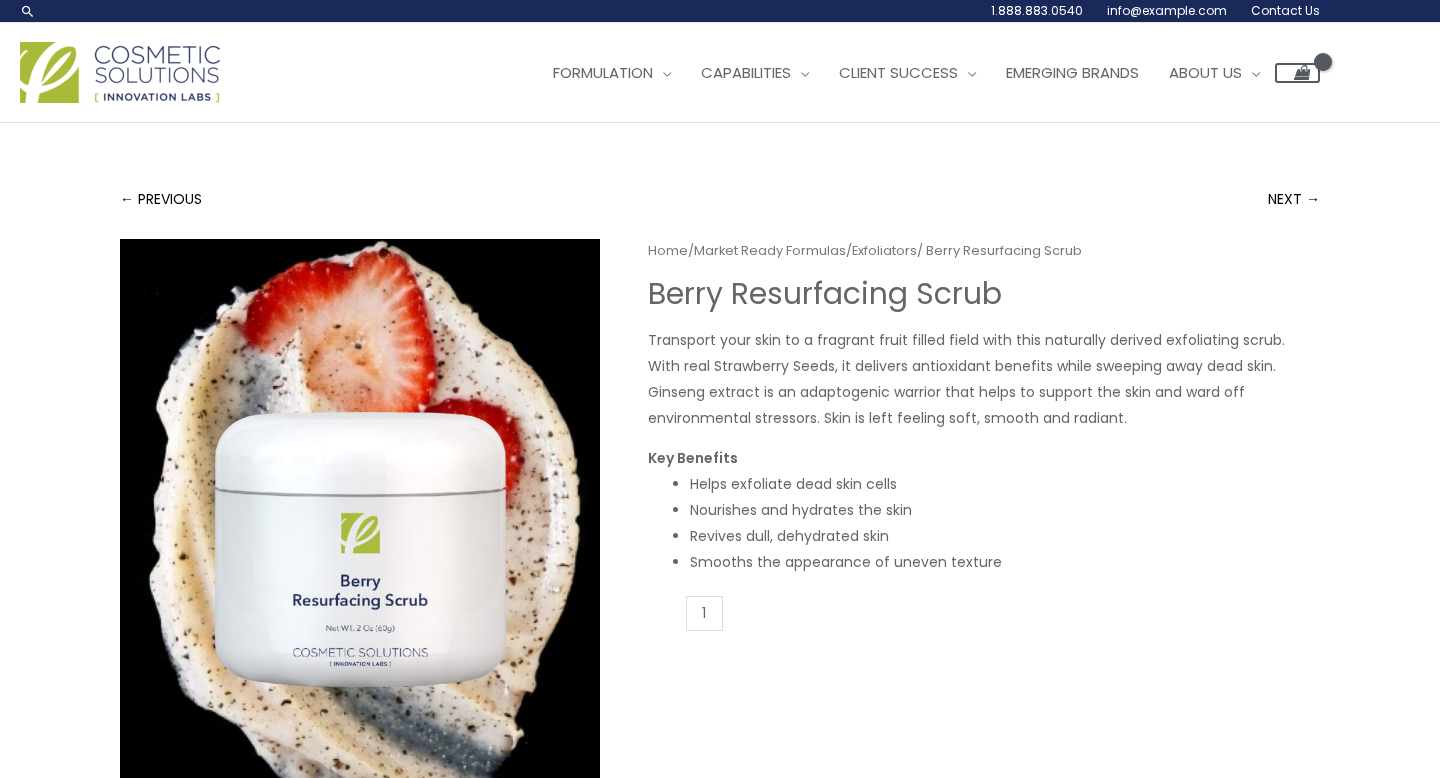 scroll, scrollTop: 0, scrollLeft: 0, axis: both 